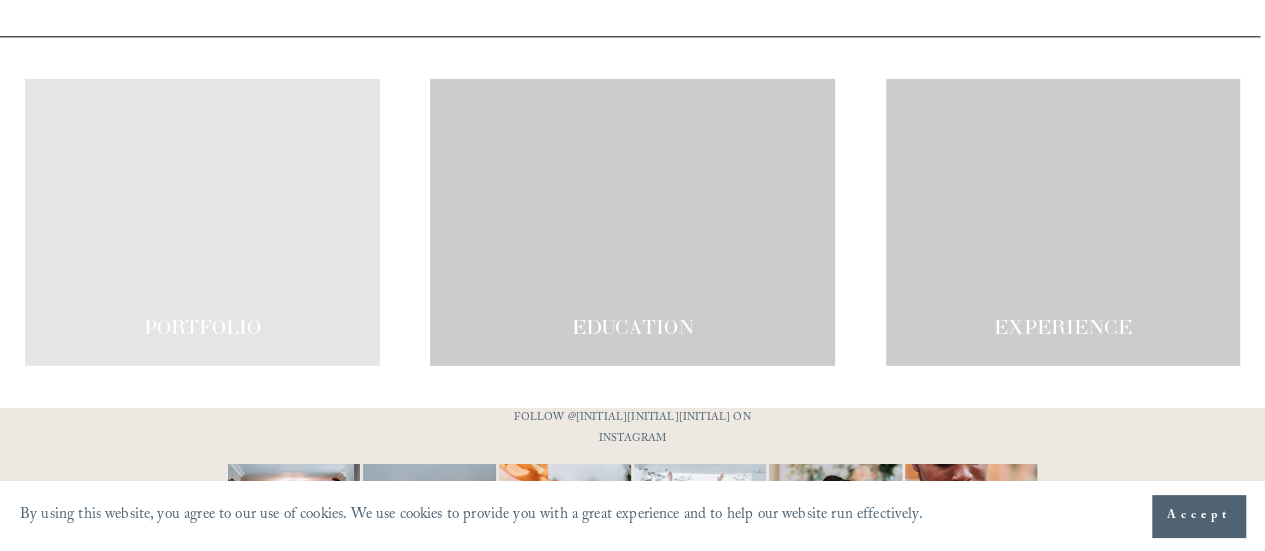 scroll, scrollTop: 3152, scrollLeft: 0, axis: vertical 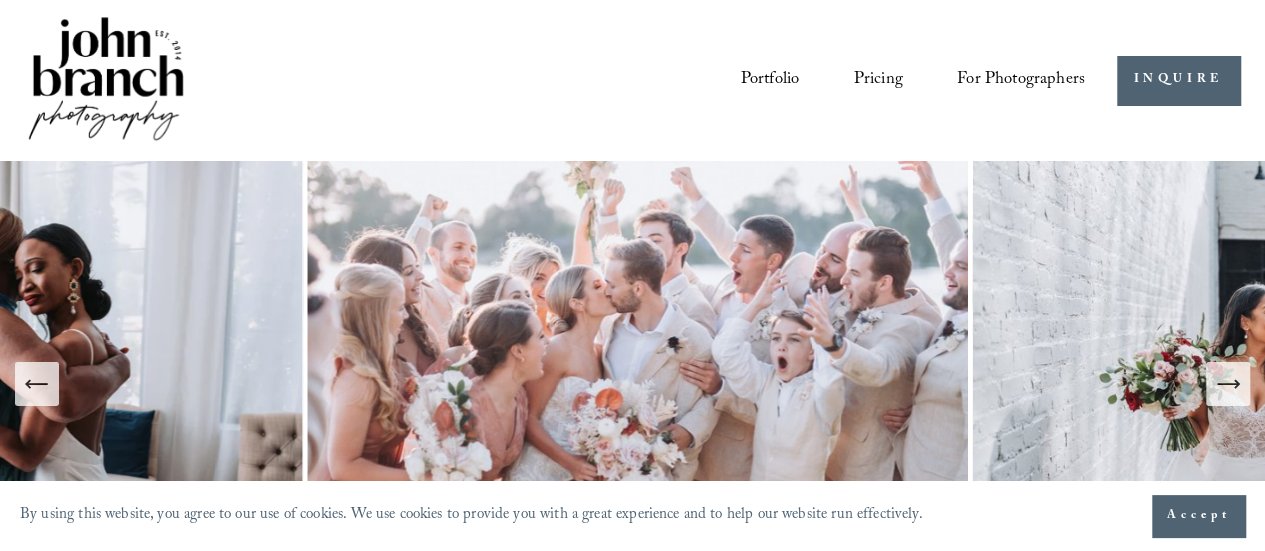 click at bounding box center [638, 384] 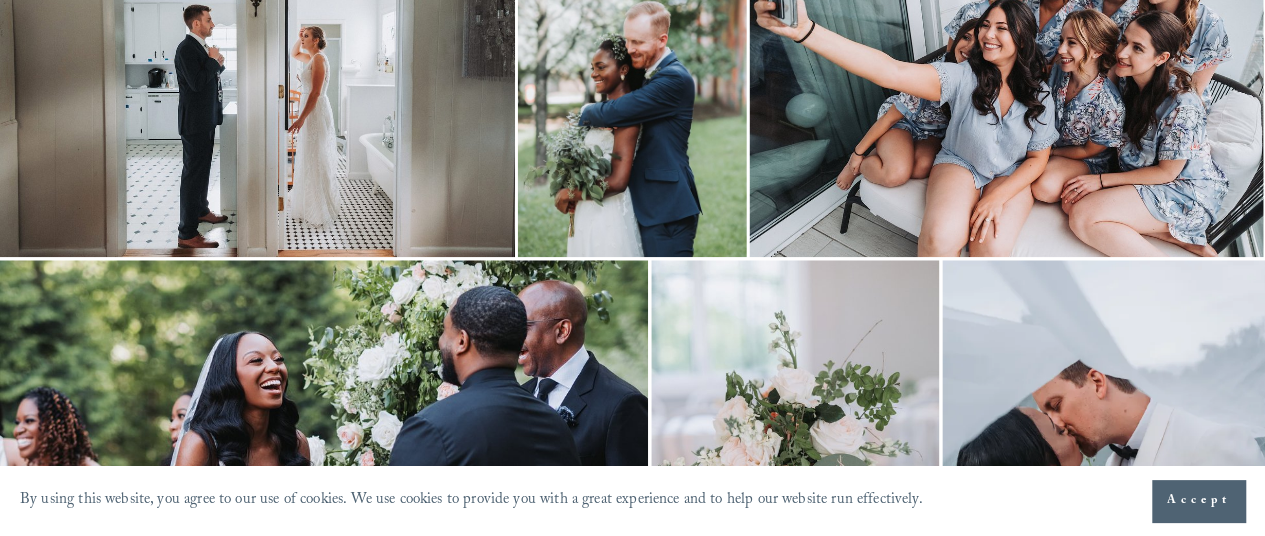 scroll, scrollTop: 940, scrollLeft: 0, axis: vertical 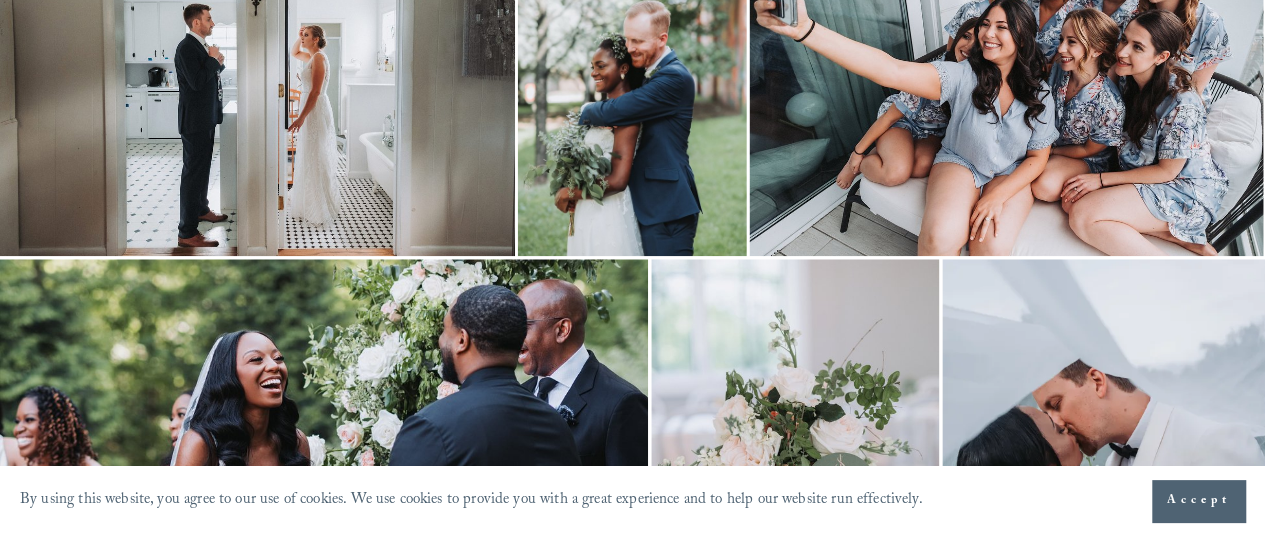 click at bounding box center [632, 84] 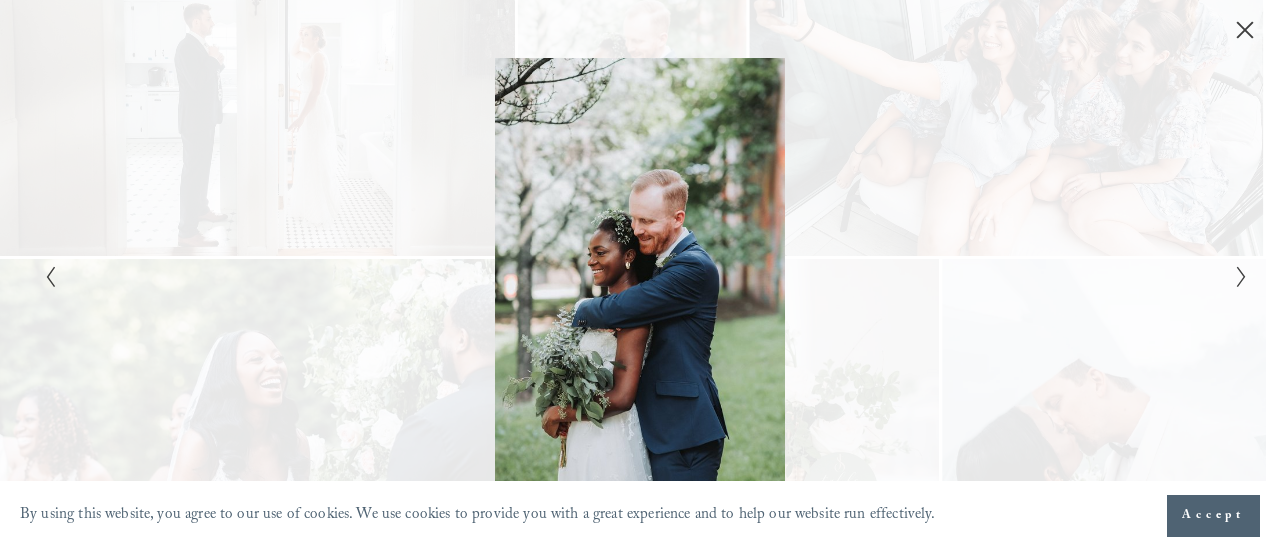 click 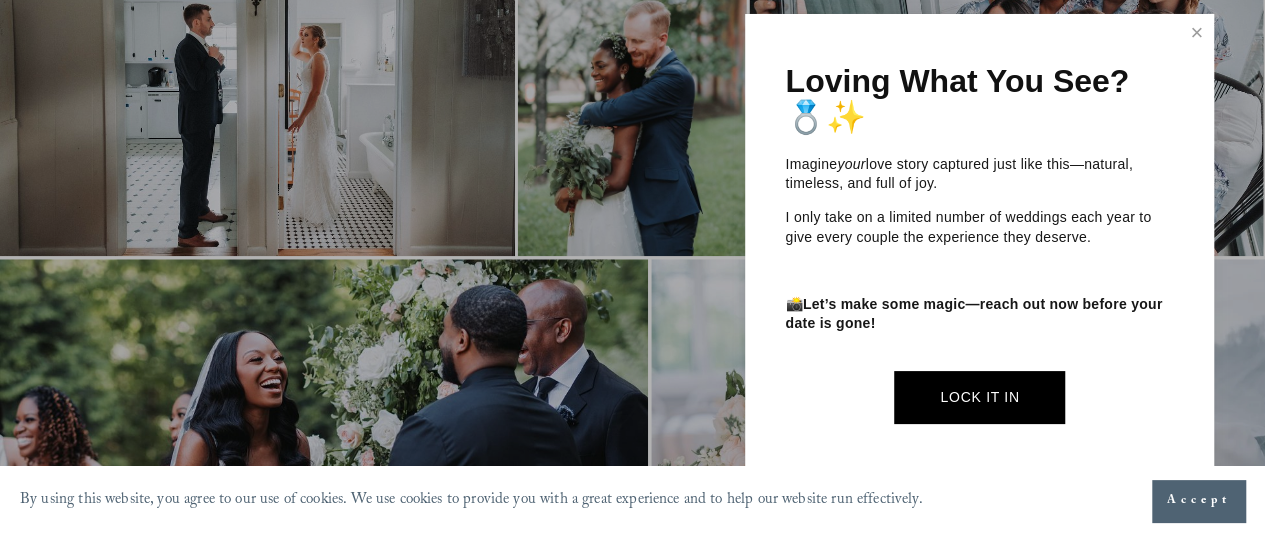 scroll, scrollTop: 1296, scrollLeft: 0, axis: vertical 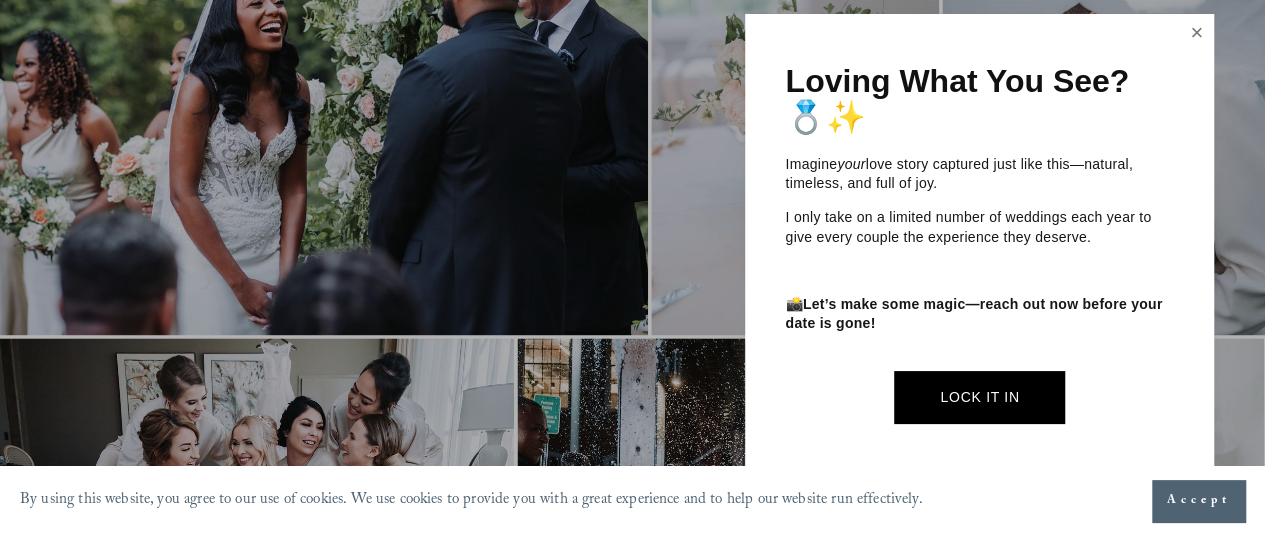 click at bounding box center [1197, 33] 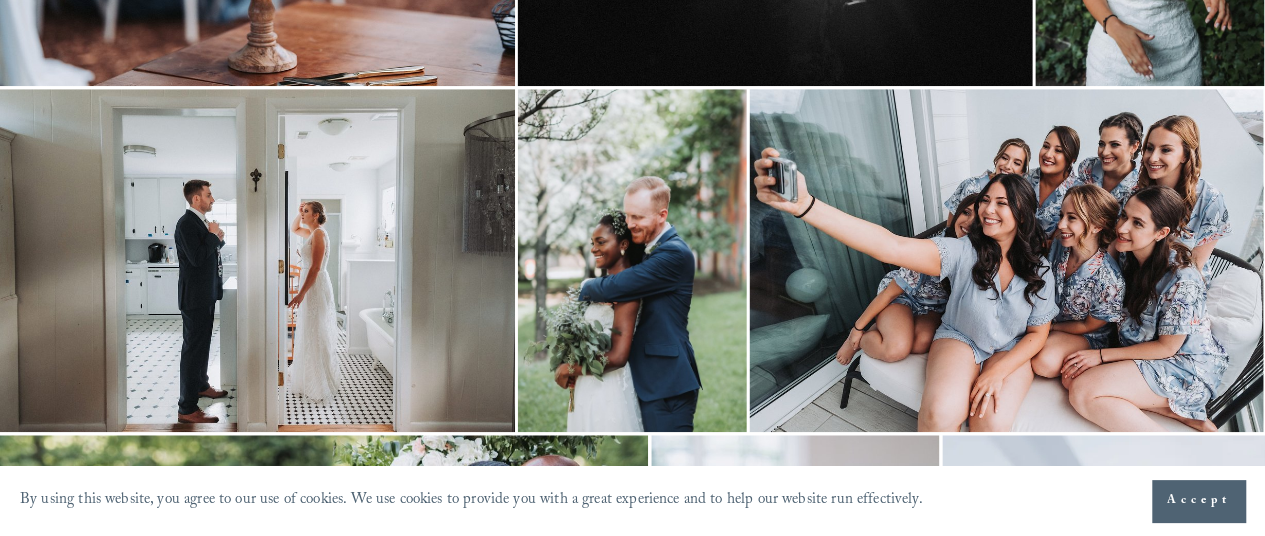 scroll, scrollTop: 756, scrollLeft: 0, axis: vertical 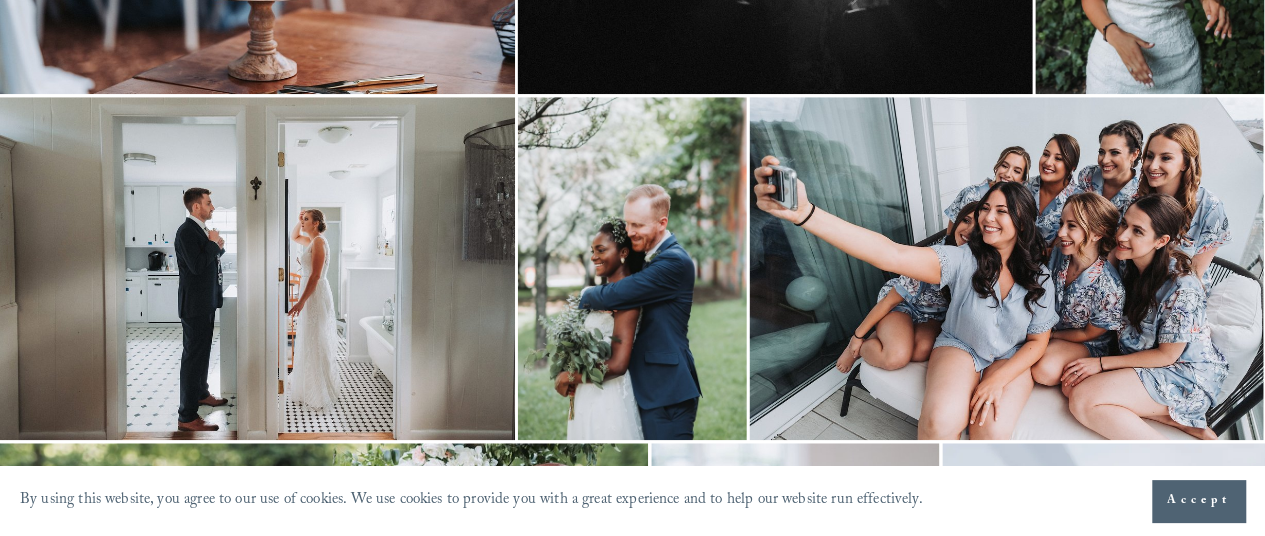 click at bounding box center (1006, 268) 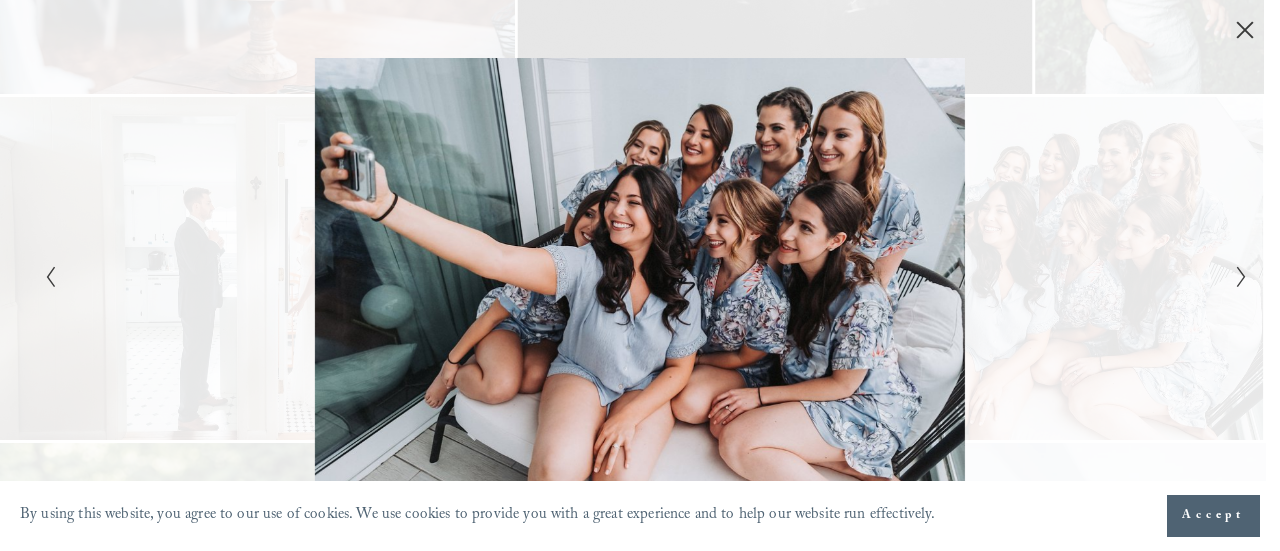 click 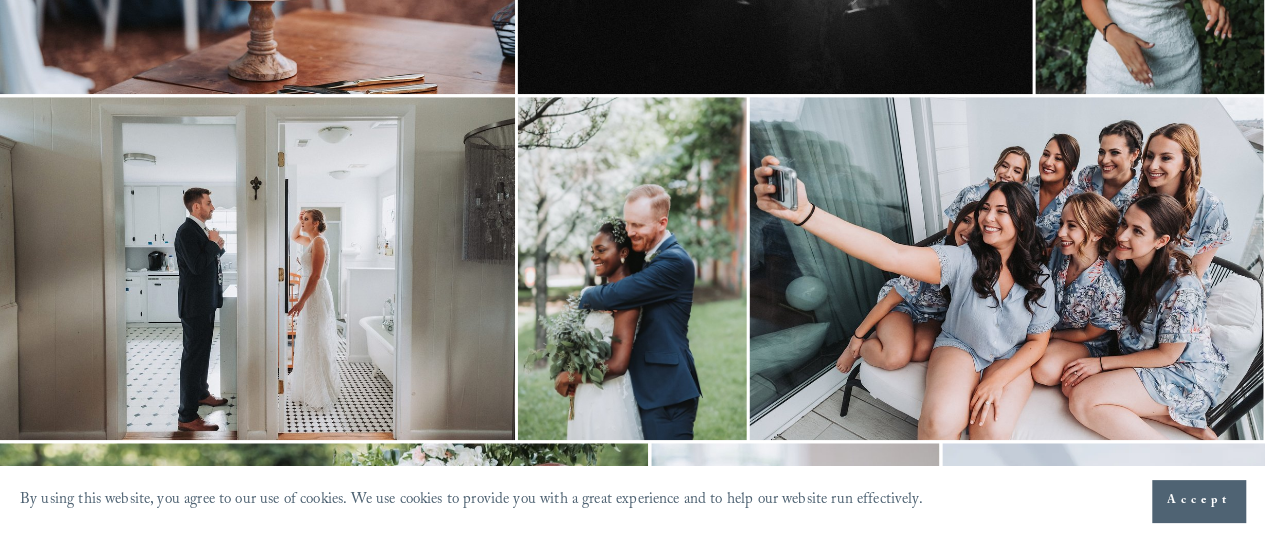 scroll, scrollTop: 0, scrollLeft: 0, axis: both 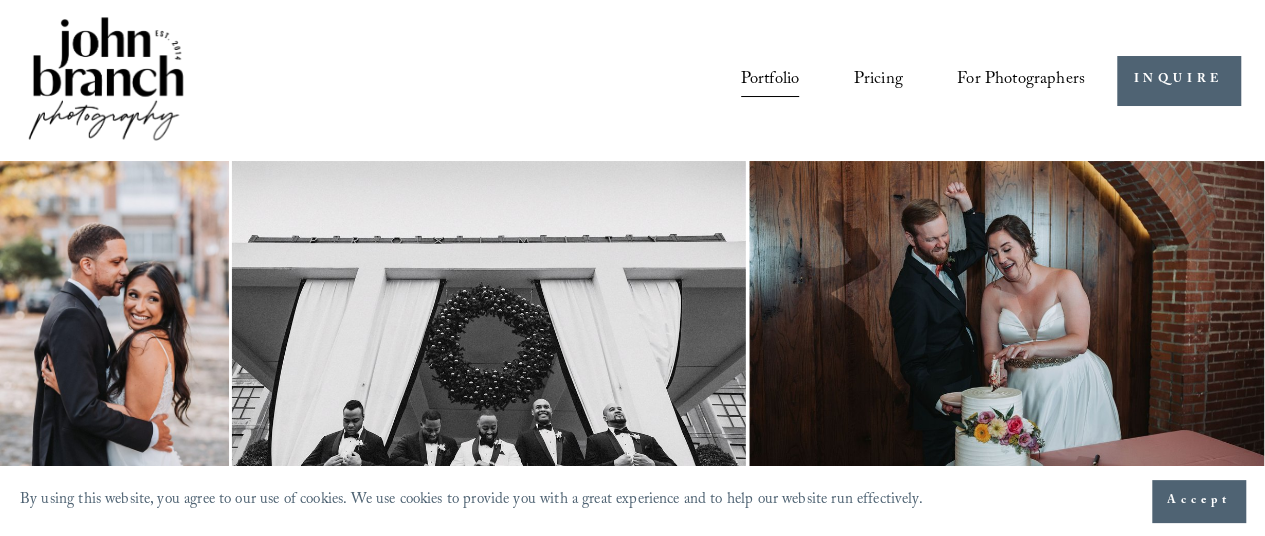 click on "Presets" at bounding box center (0, 0) 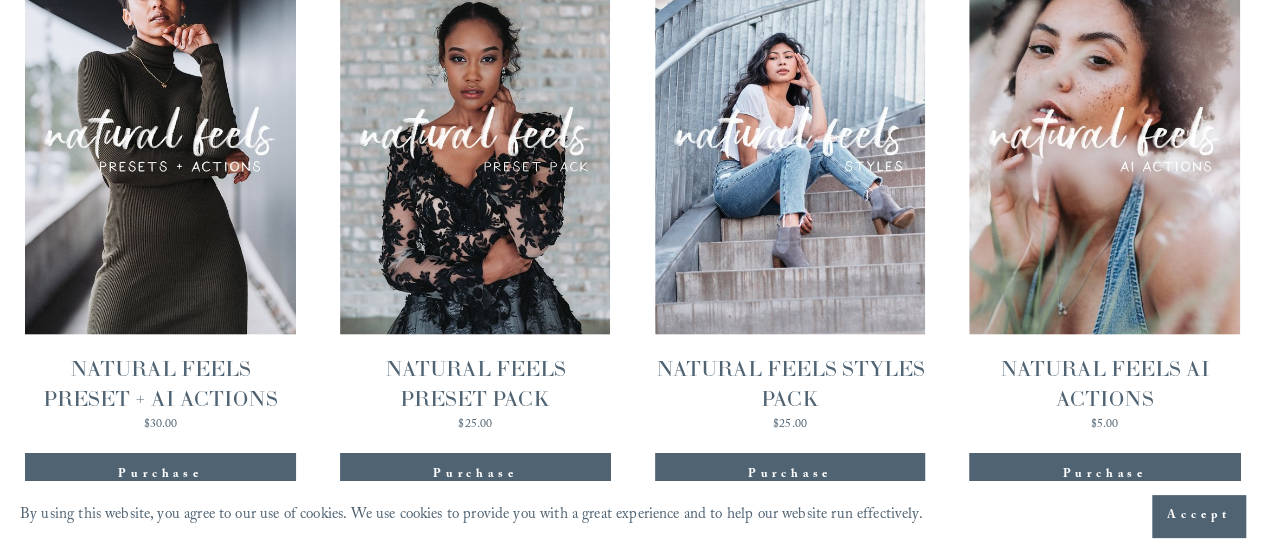 scroll, scrollTop: 1981, scrollLeft: 0, axis: vertical 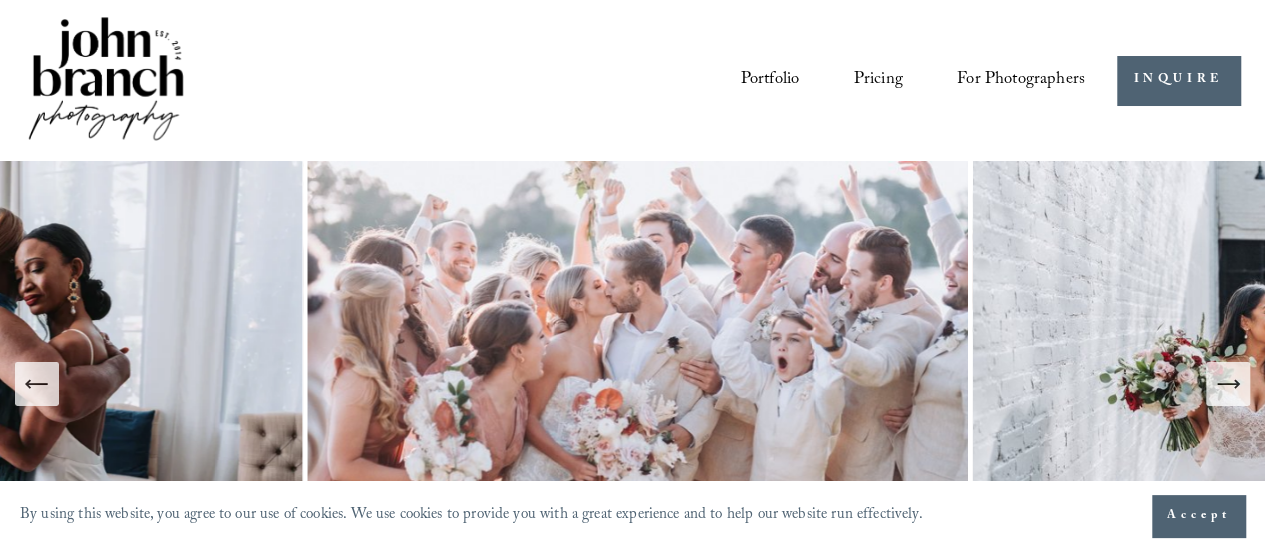 click on "Presets" at bounding box center [0, 0] 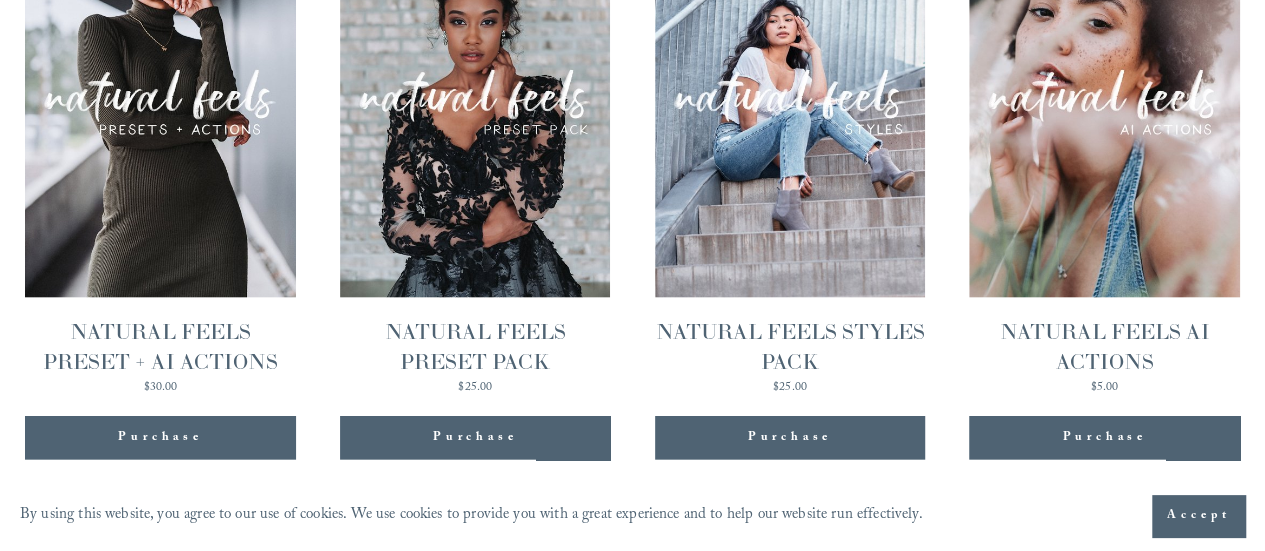 scroll, scrollTop: 2057, scrollLeft: 0, axis: vertical 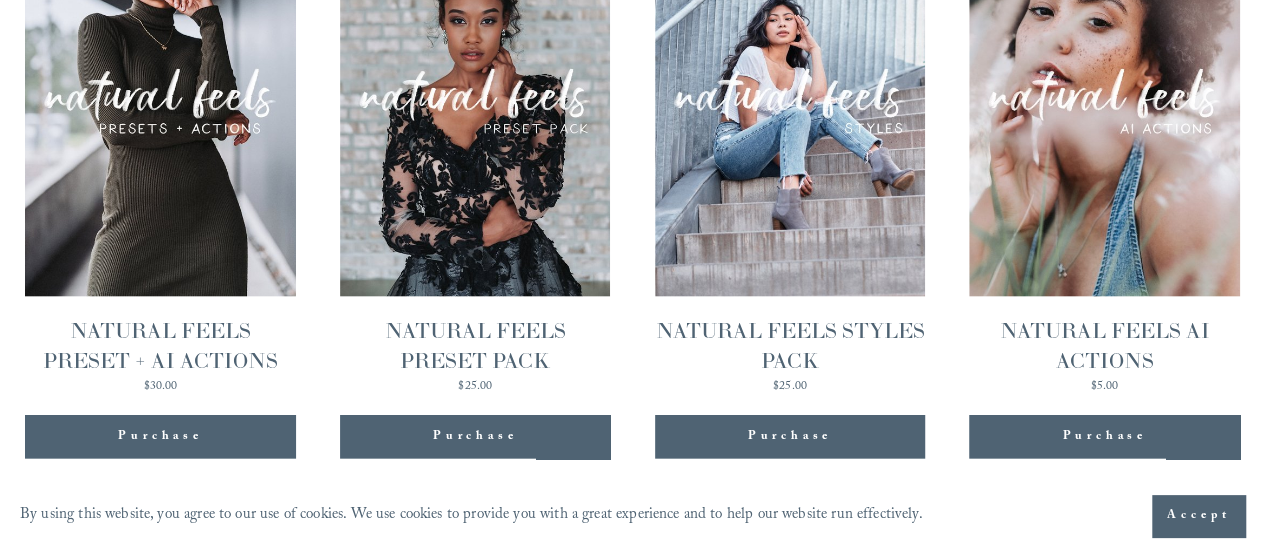 click on "NATURAL FEELS PRESET + AI ACTIONS" at bounding box center [160, 345] 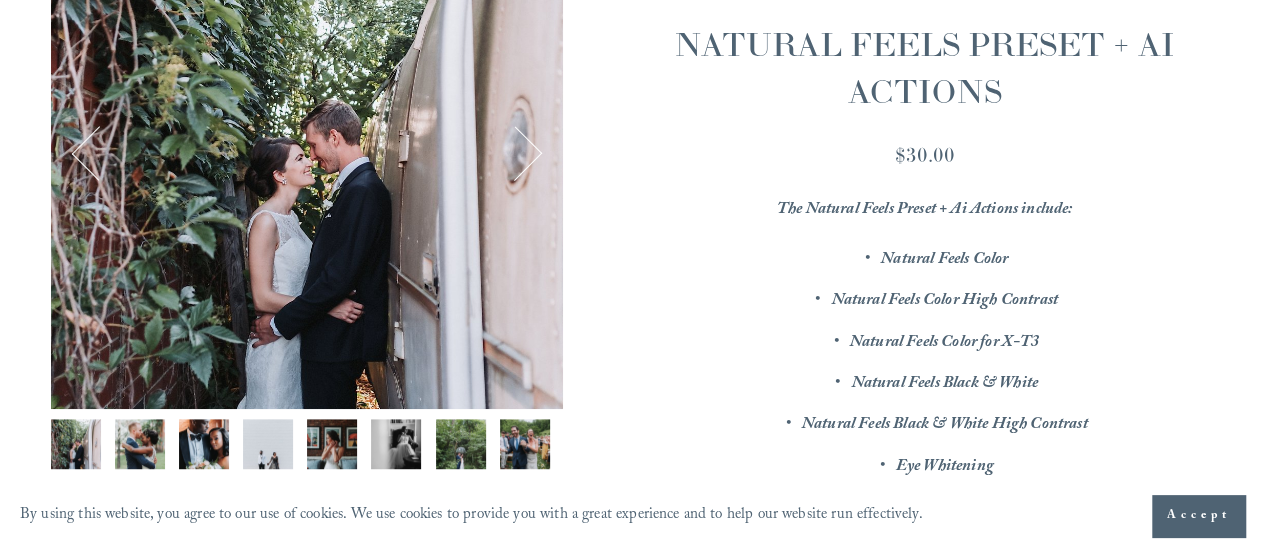 scroll, scrollTop: 381, scrollLeft: 0, axis: vertical 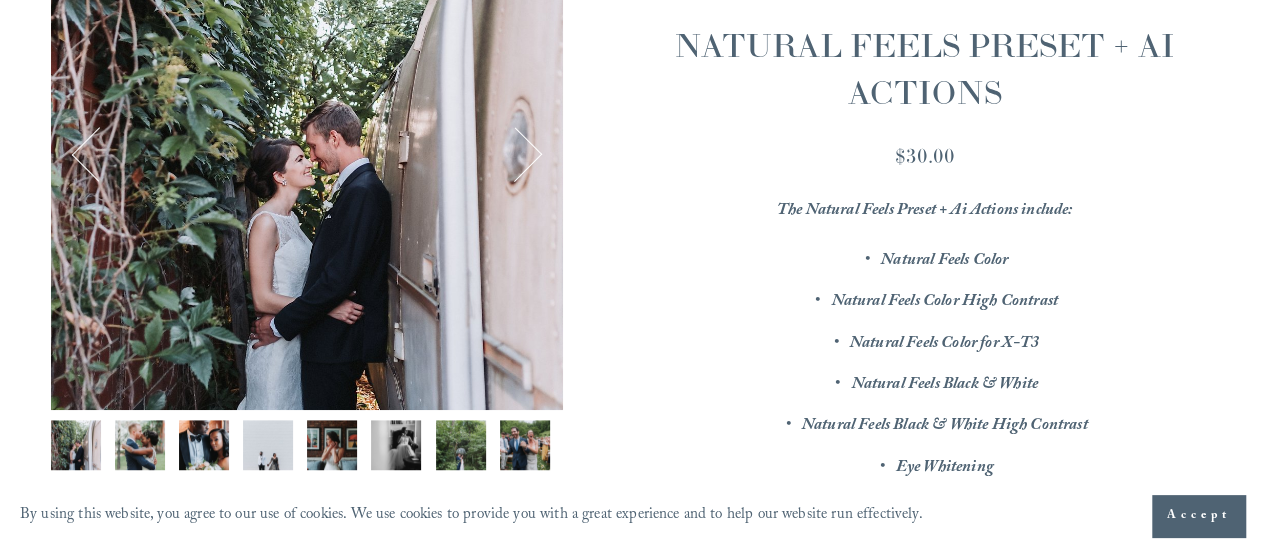 click at bounding box center [515, 154] 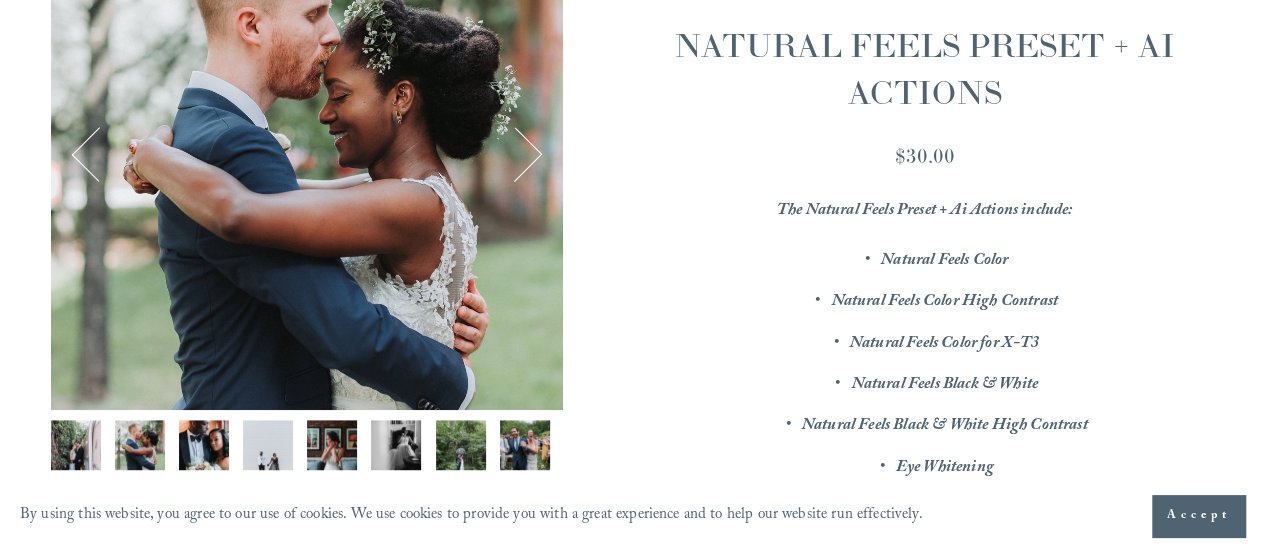 click at bounding box center [515, 154] 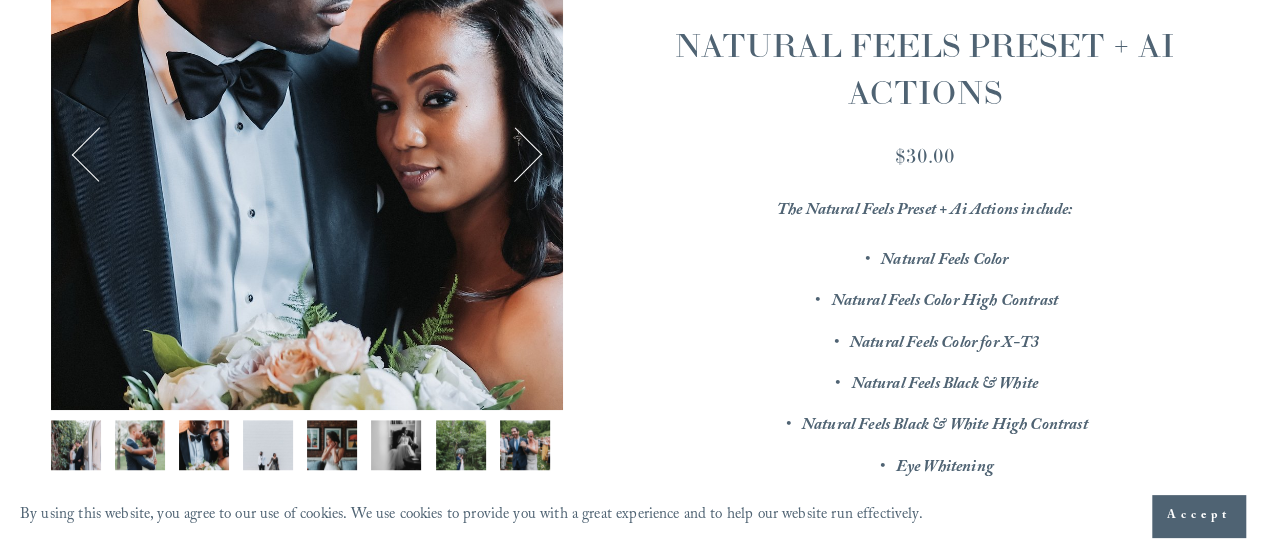 click at bounding box center (515, 154) 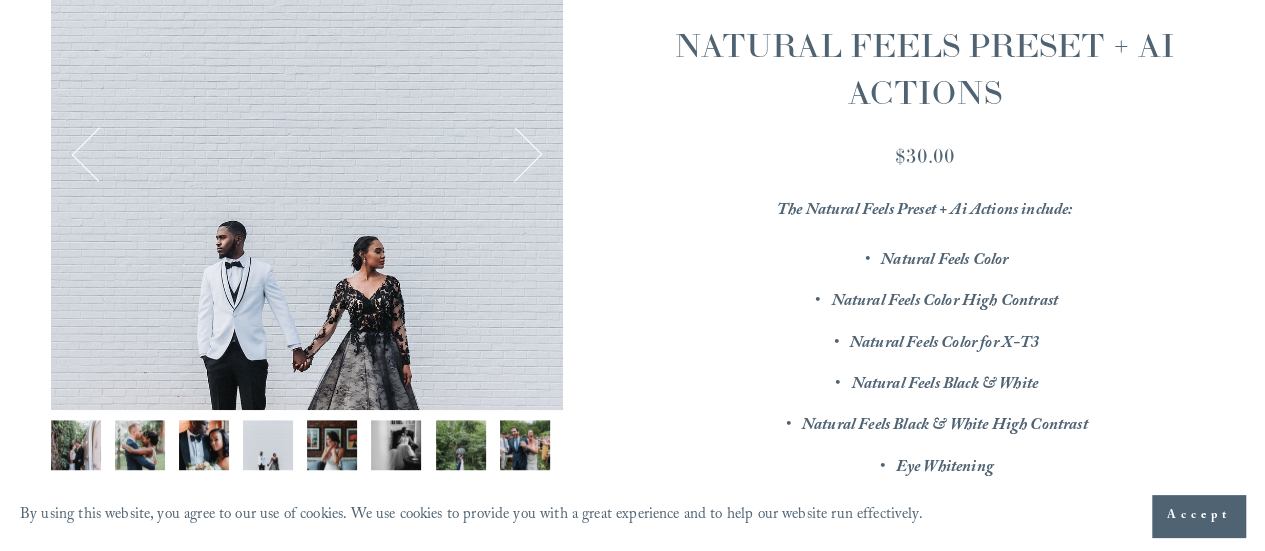 scroll, scrollTop: 309, scrollLeft: 0, axis: vertical 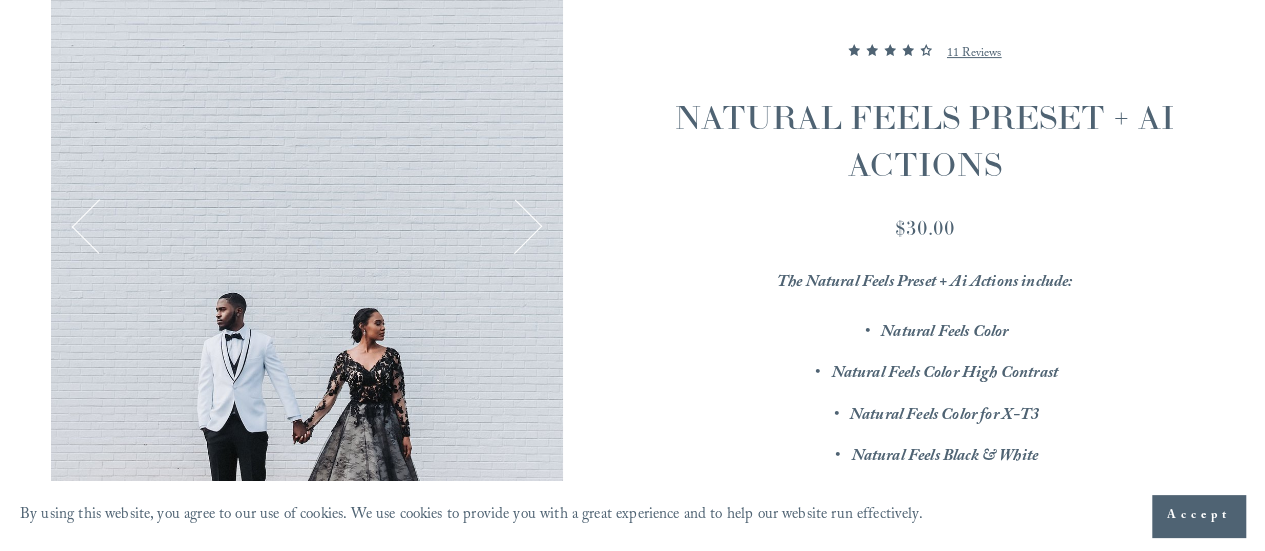 click at bounding box center (515, 226) 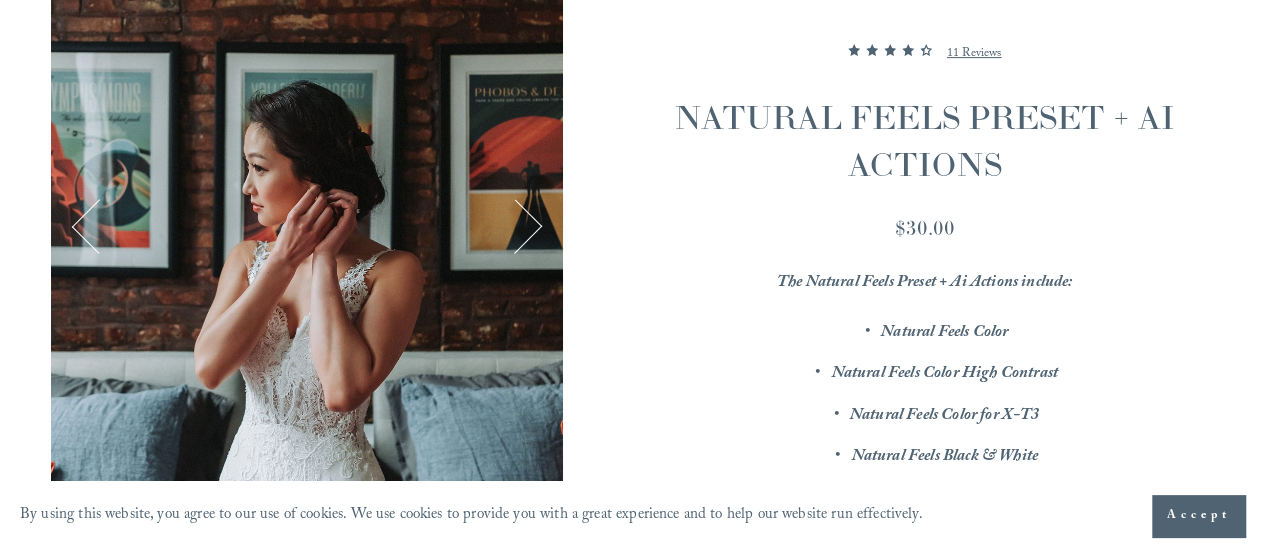click at bounding box center (515, 226) 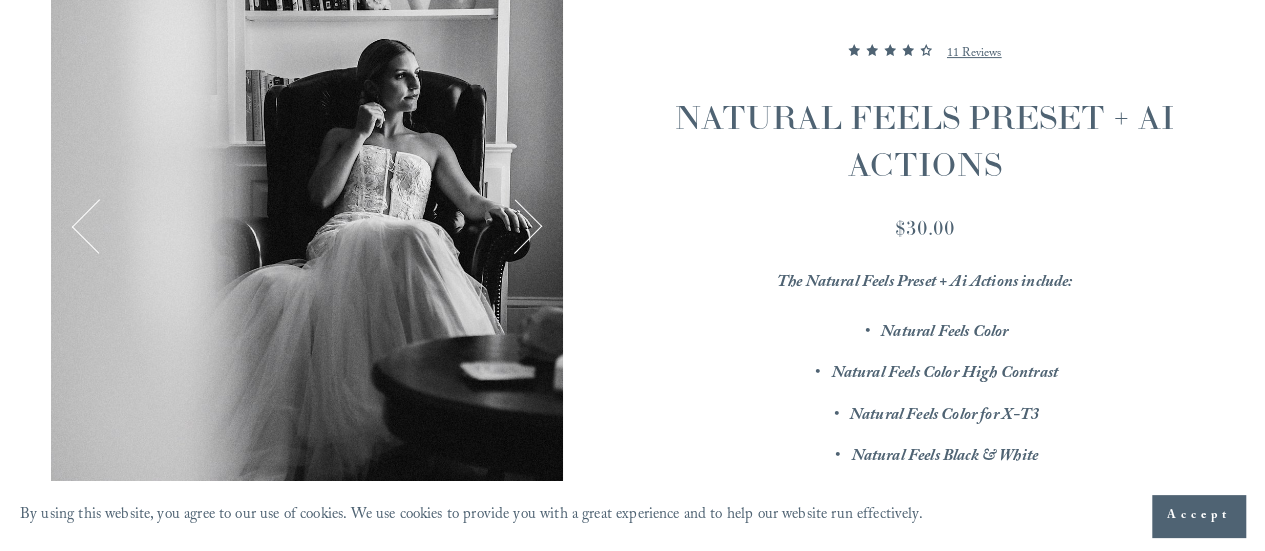 click at bounding box center [515, 226] 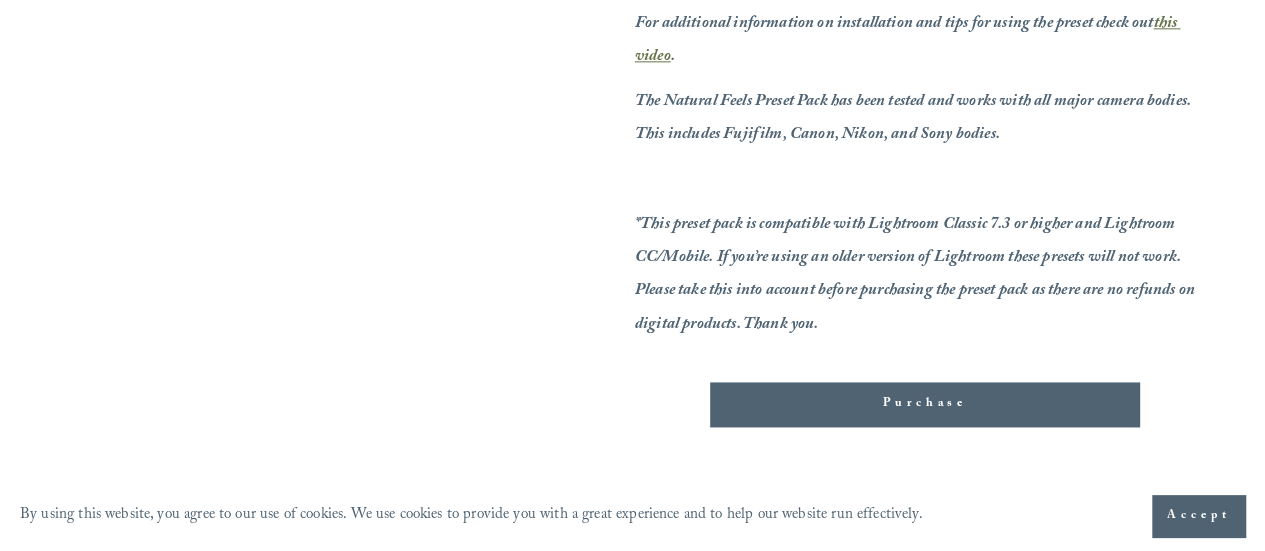 scroll, scrollTop: 1278, scrollLeft: 0, axis: vertical 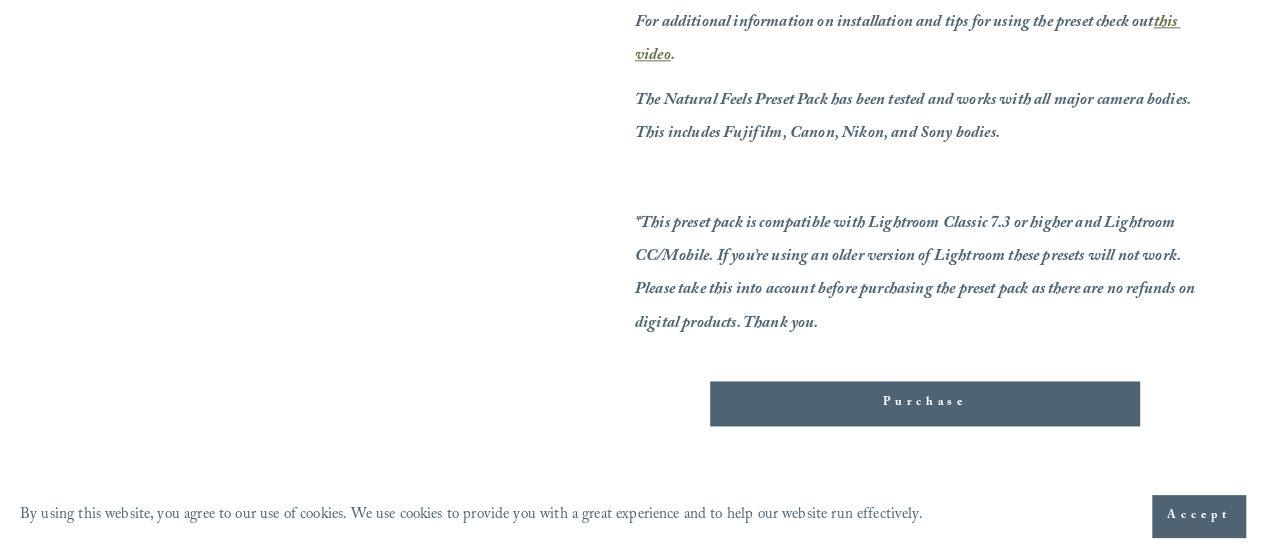 click on "Purchase" at bounding box center [924, 403] 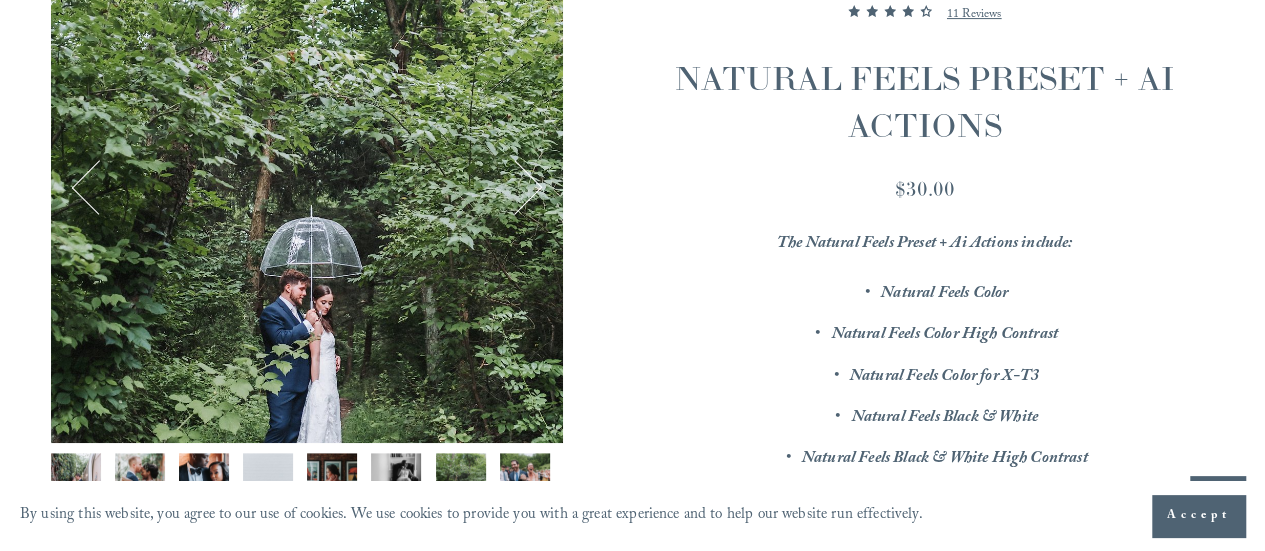 scroll, scrollTop: 0, scrollLeft: 0, axis: both 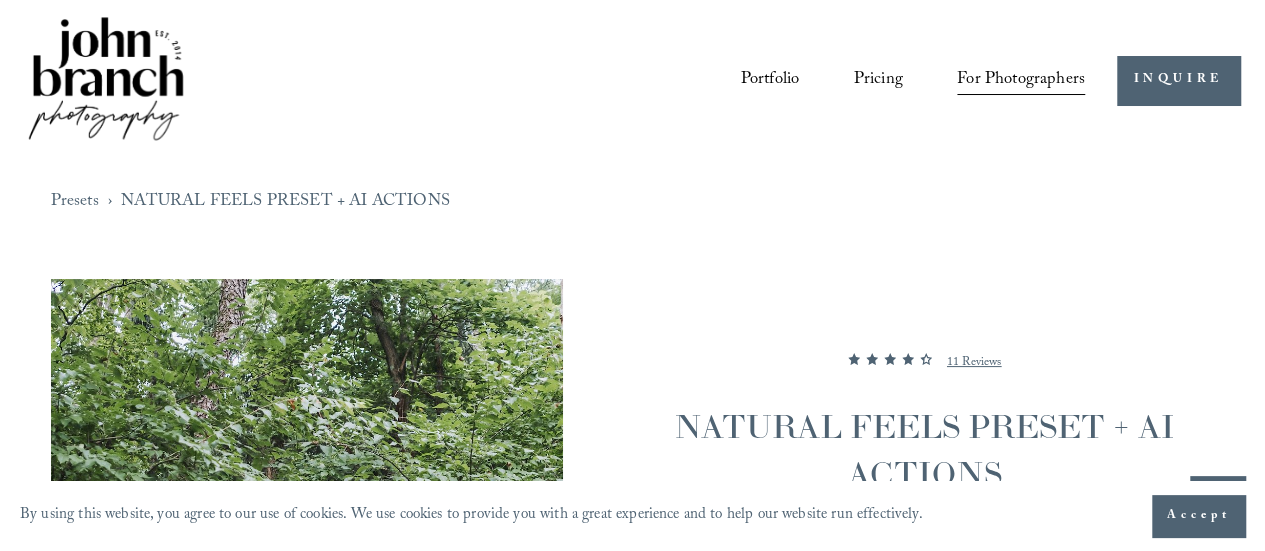 click on "Presets" at bounding box center [0, 0] 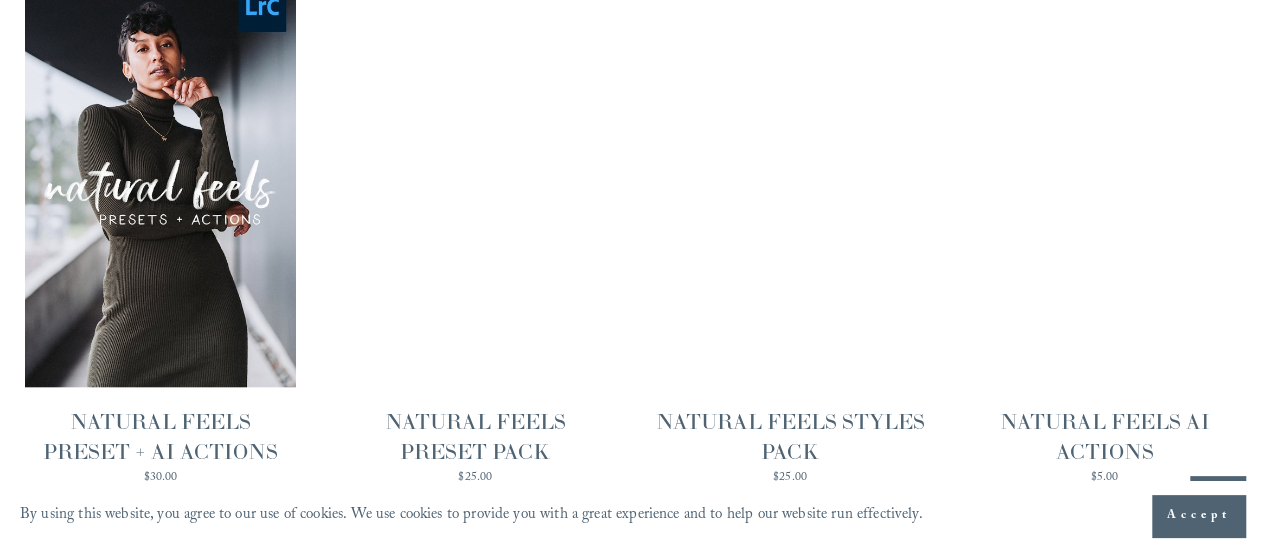 scroll, scrollTop: 1968, scrollLeft: 0, axis: vertical 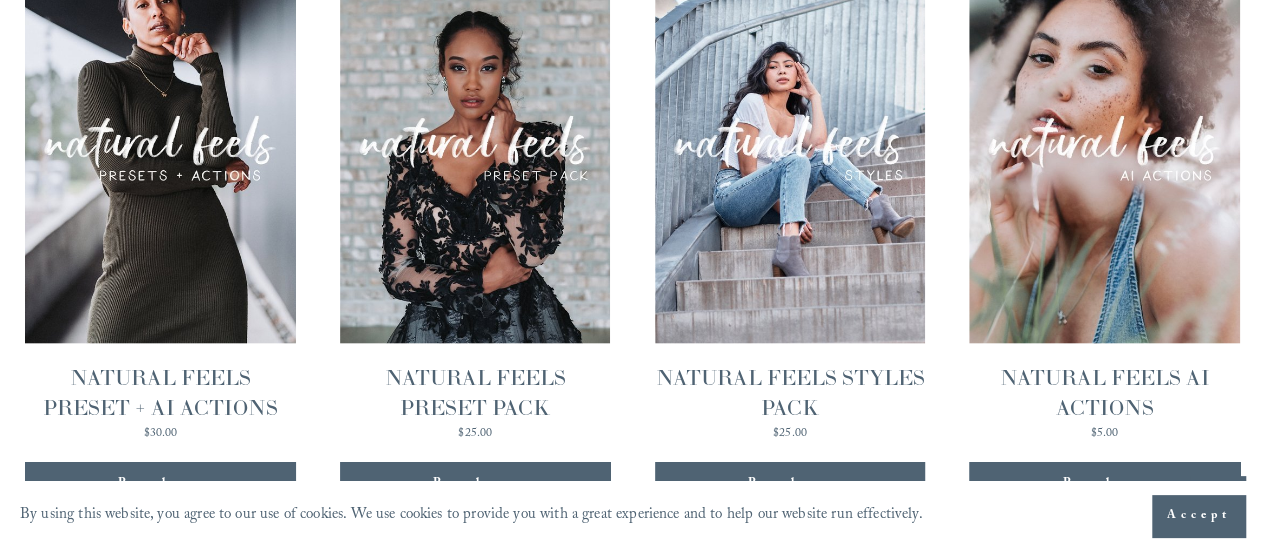 click on "Purchase" at bounding box center (475, 484) 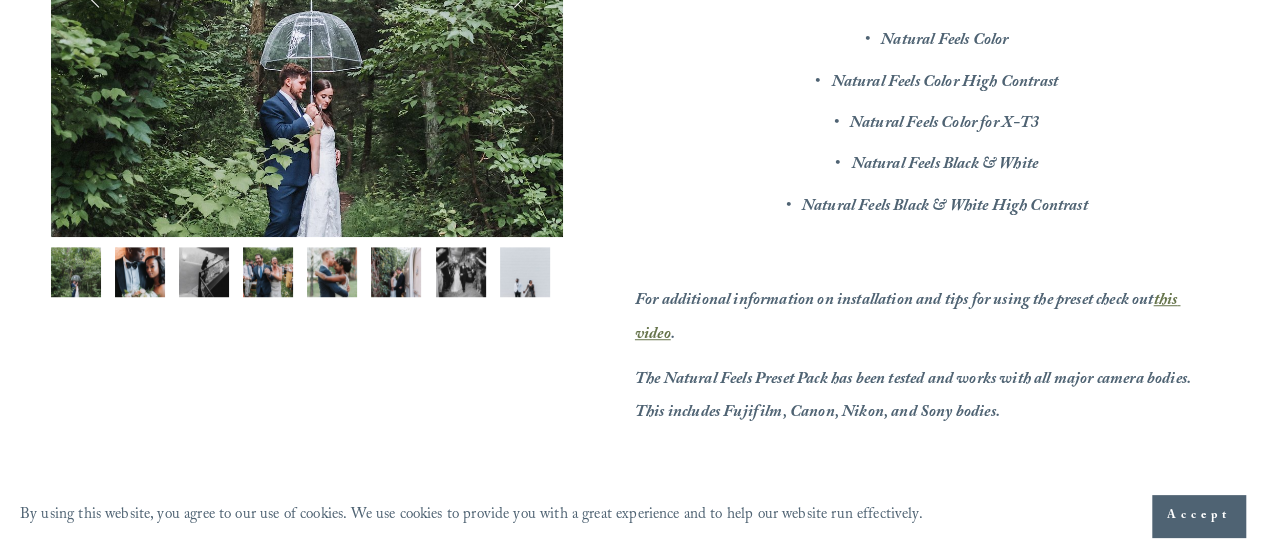 scroll, scrollTop: 512, scrollLeft: 0, axis: vertical 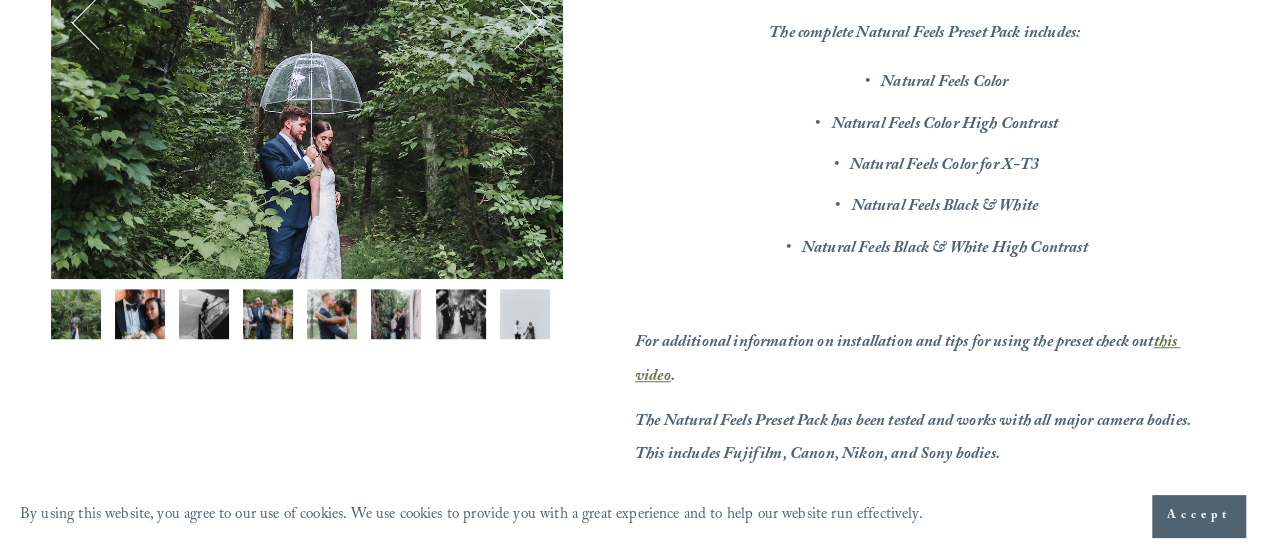click at bounding box center (396, 314) 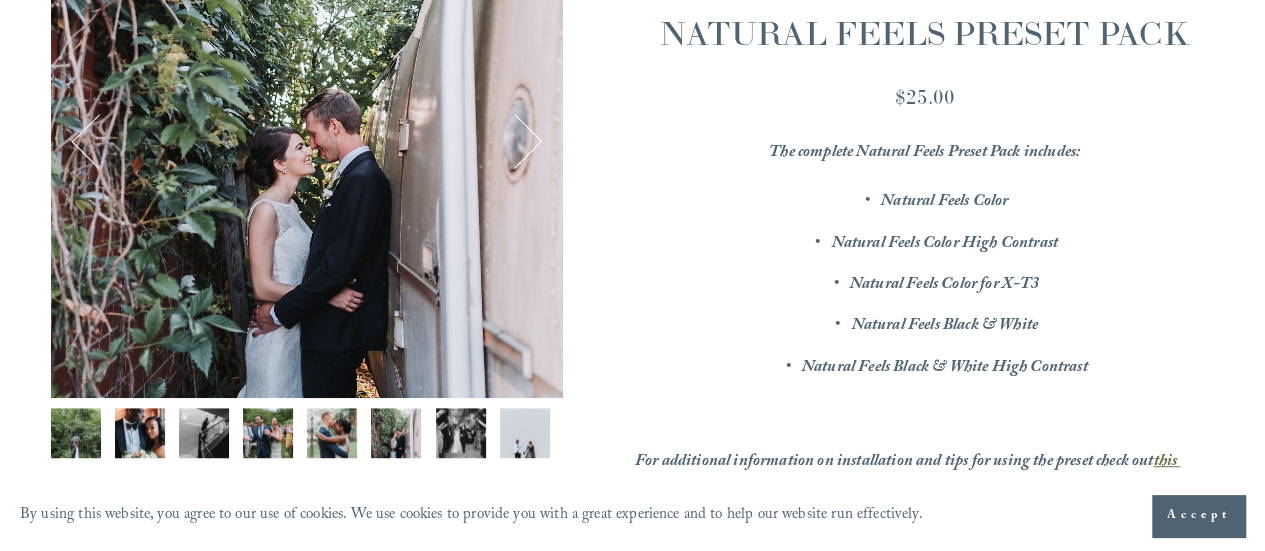 scroll, scrollTop: 391, scrollLeft: 0, axis: vertical 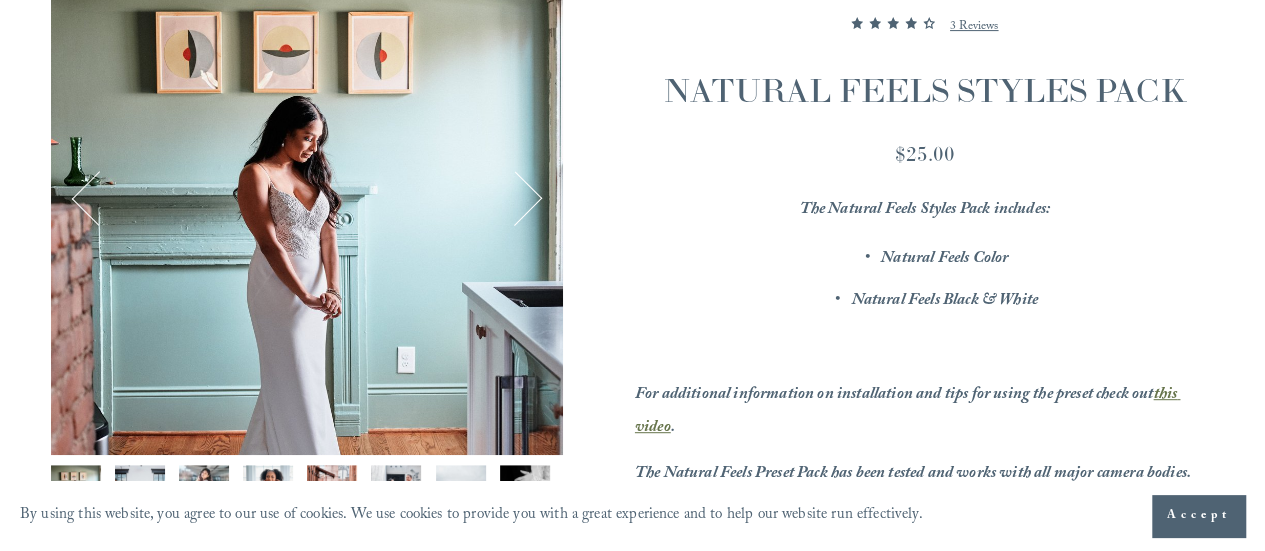 click at bounding box center (515, 199) 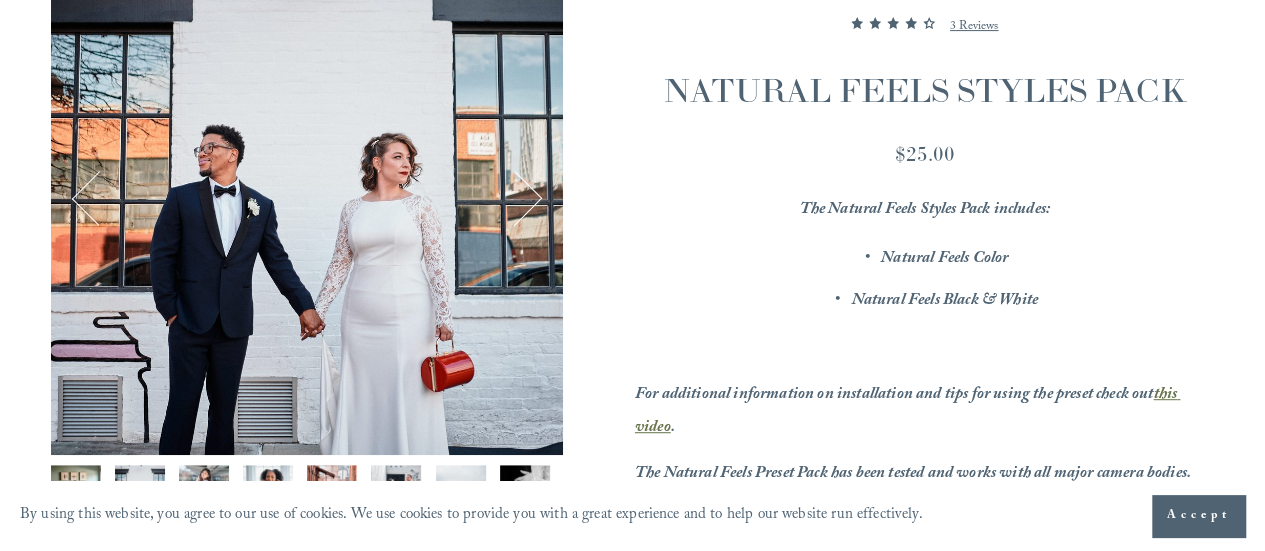 click at bounding box center (515, 199) 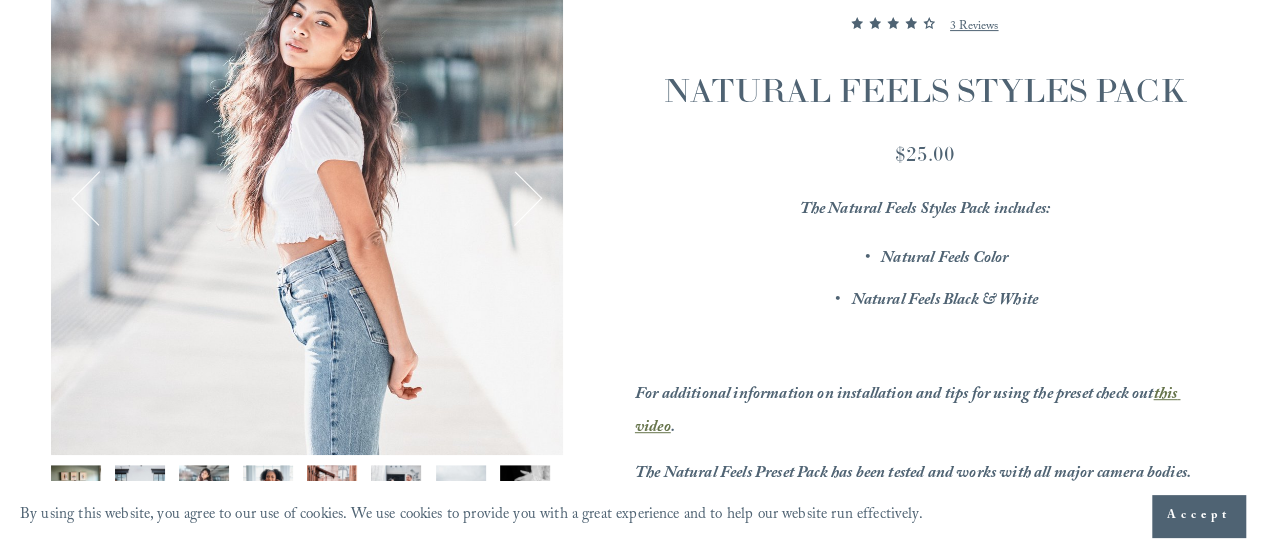 click at bounding box center [515, 199] 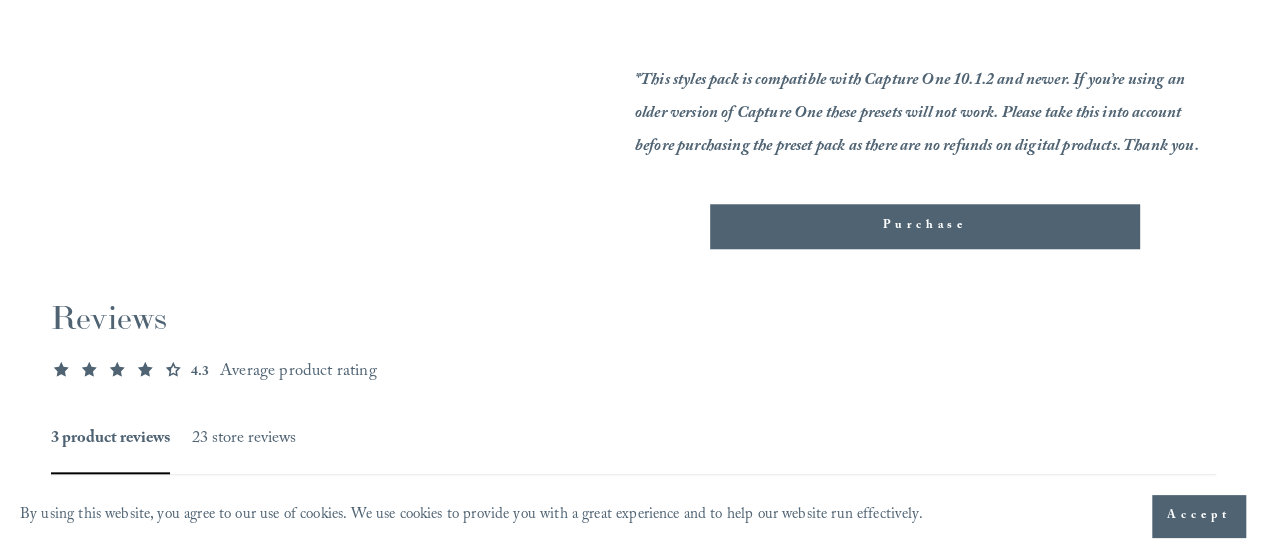 scroll, scrollTop: 853, scrollLeft: 0, axis: vertical 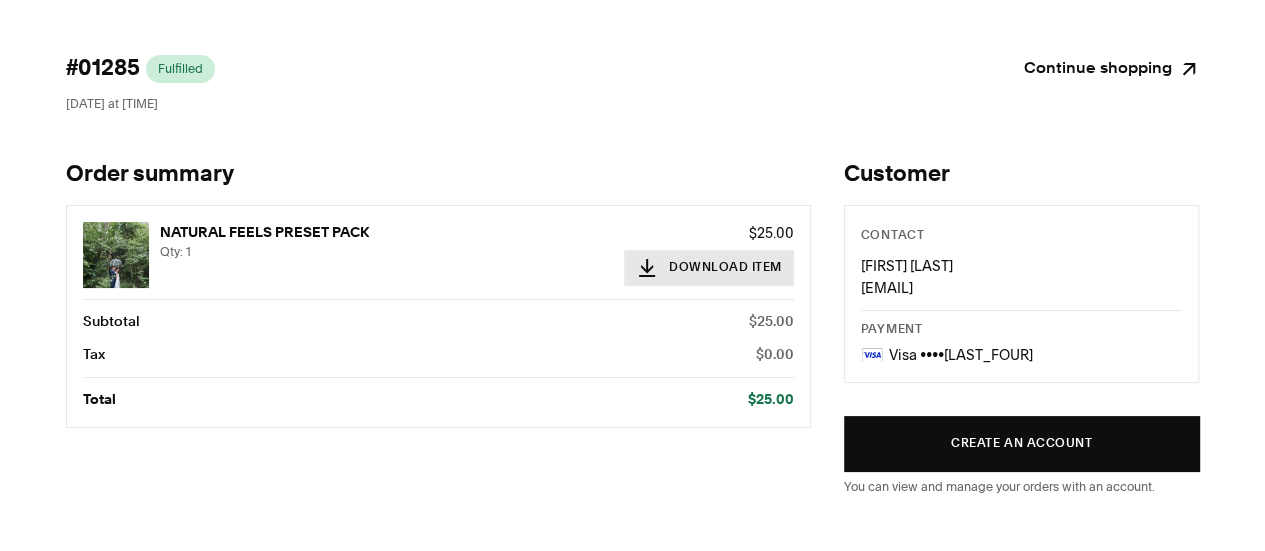 click on "Download Item" at bounding box center [709, 268] 